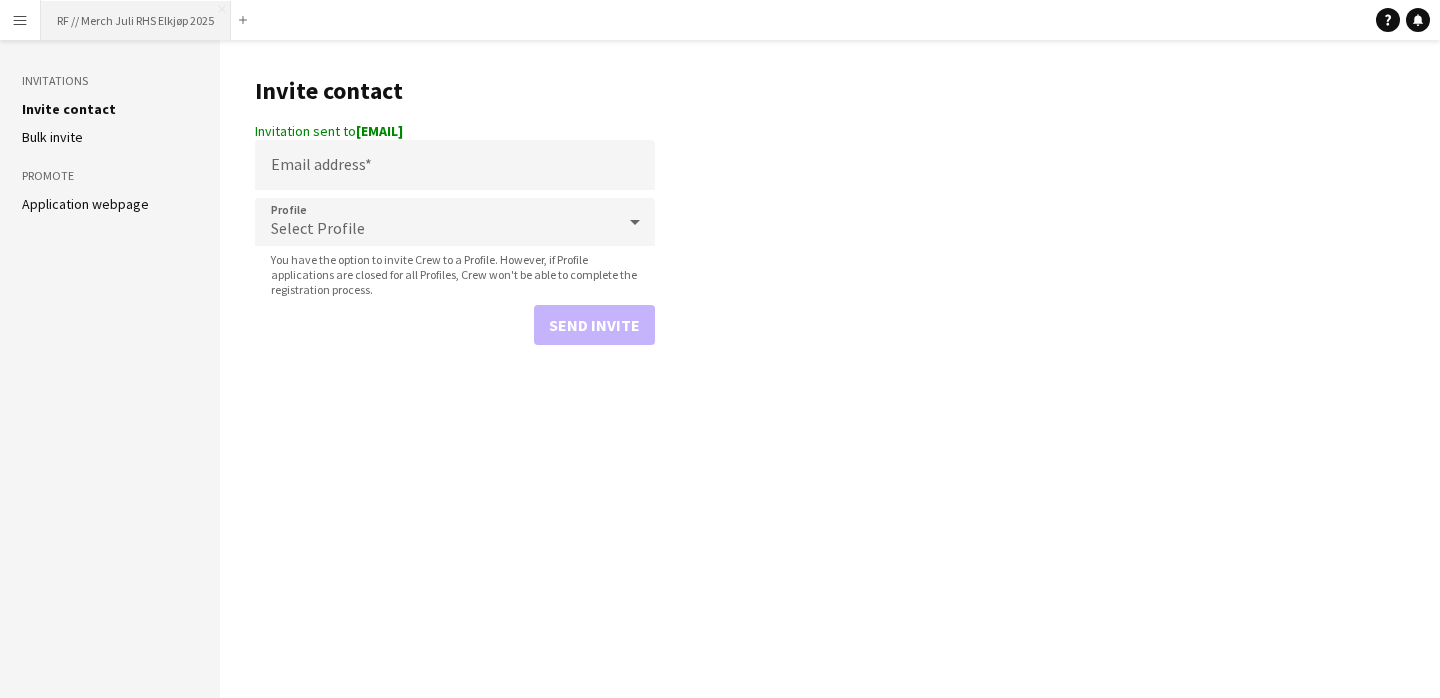 scroll, scrollTop: 0, scrollLeft: 0, axis: both 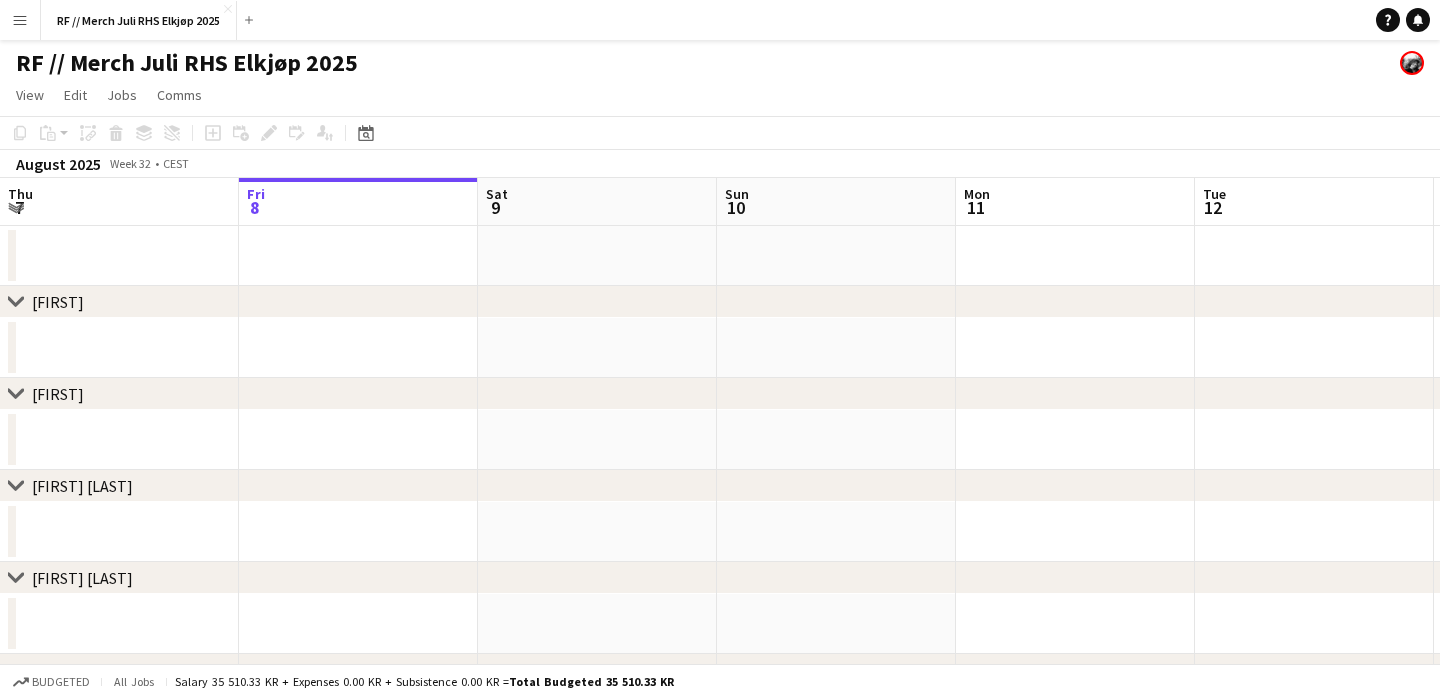 click on "Menu" at bounding box center (20, 20) 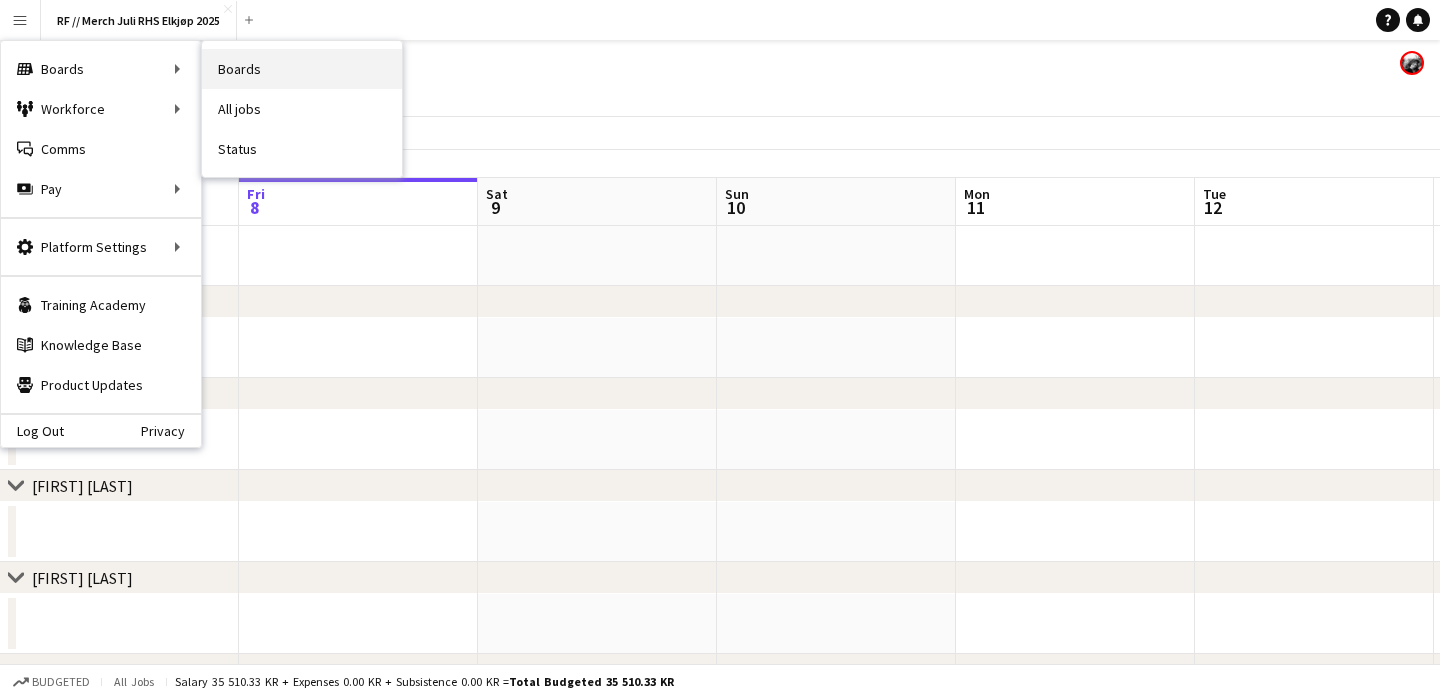 click on "Boards" at bounding box center (302, 69) 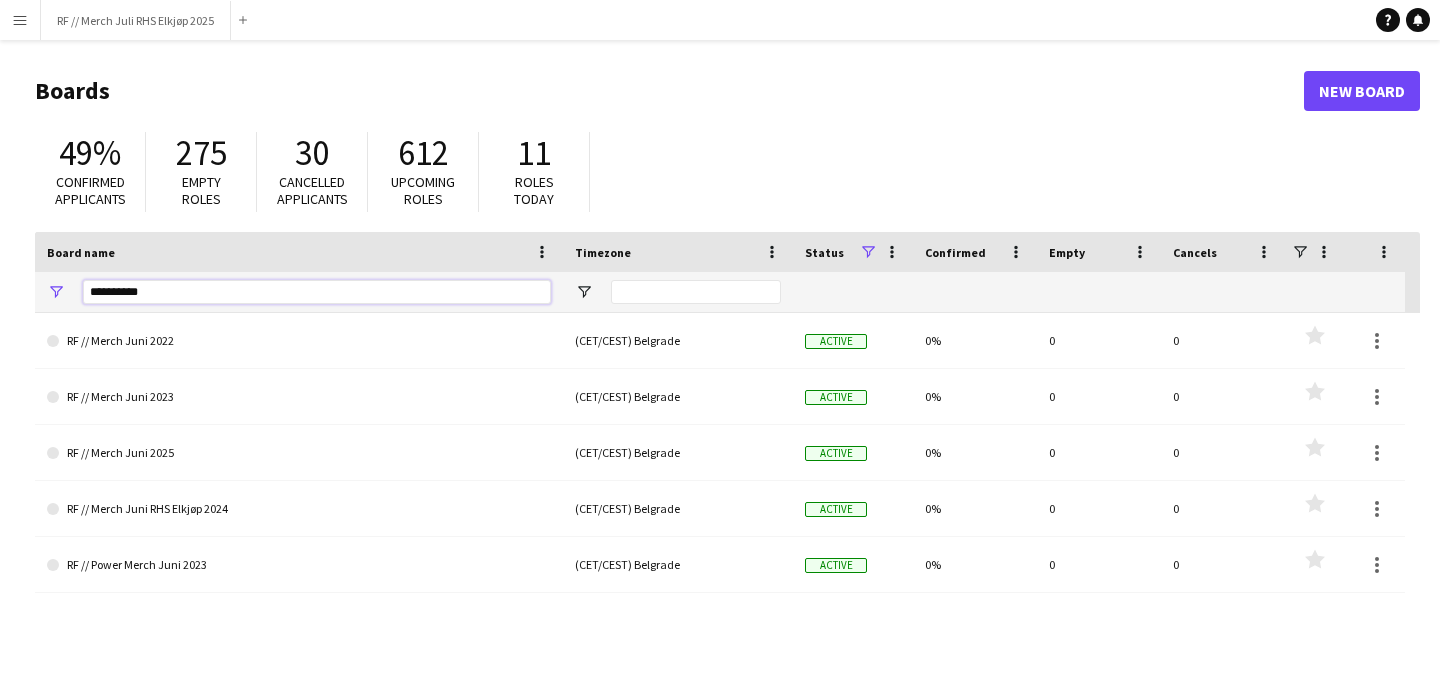 click on "**********" at bounding box center [317, 292] 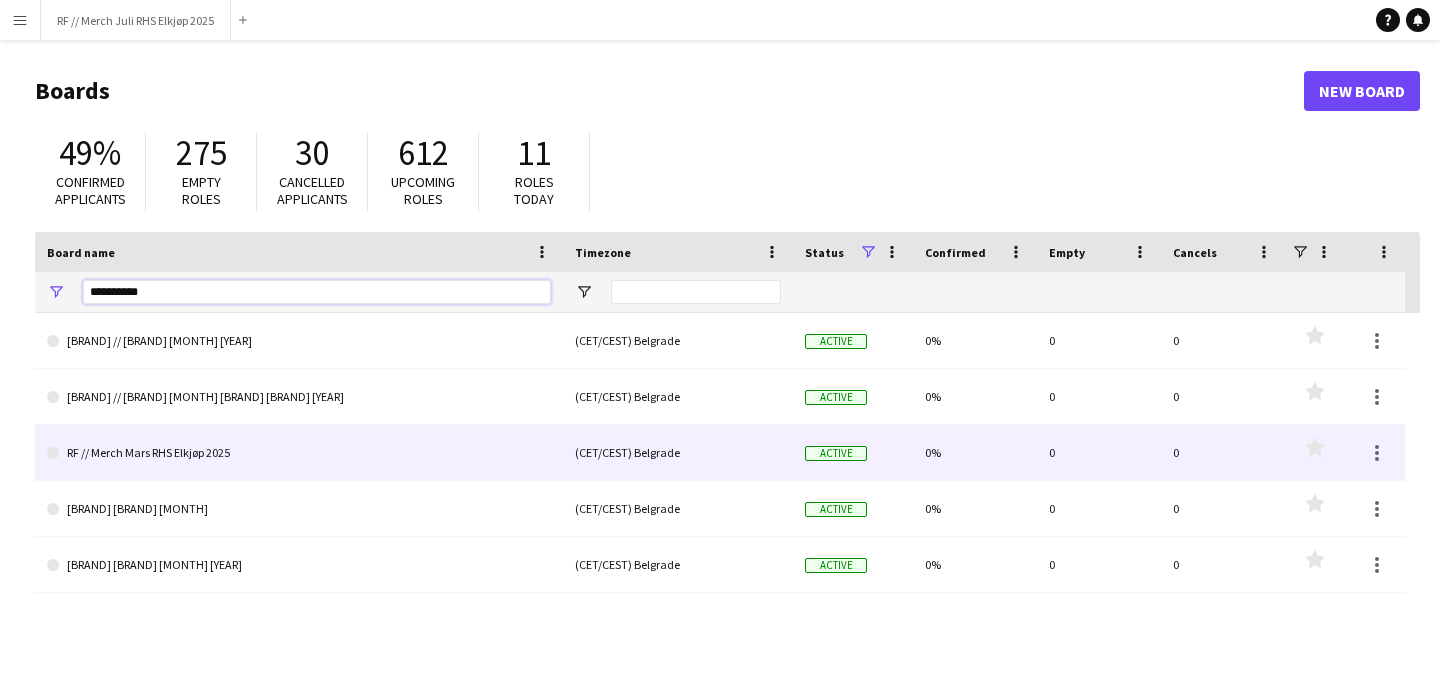 type on "**********" 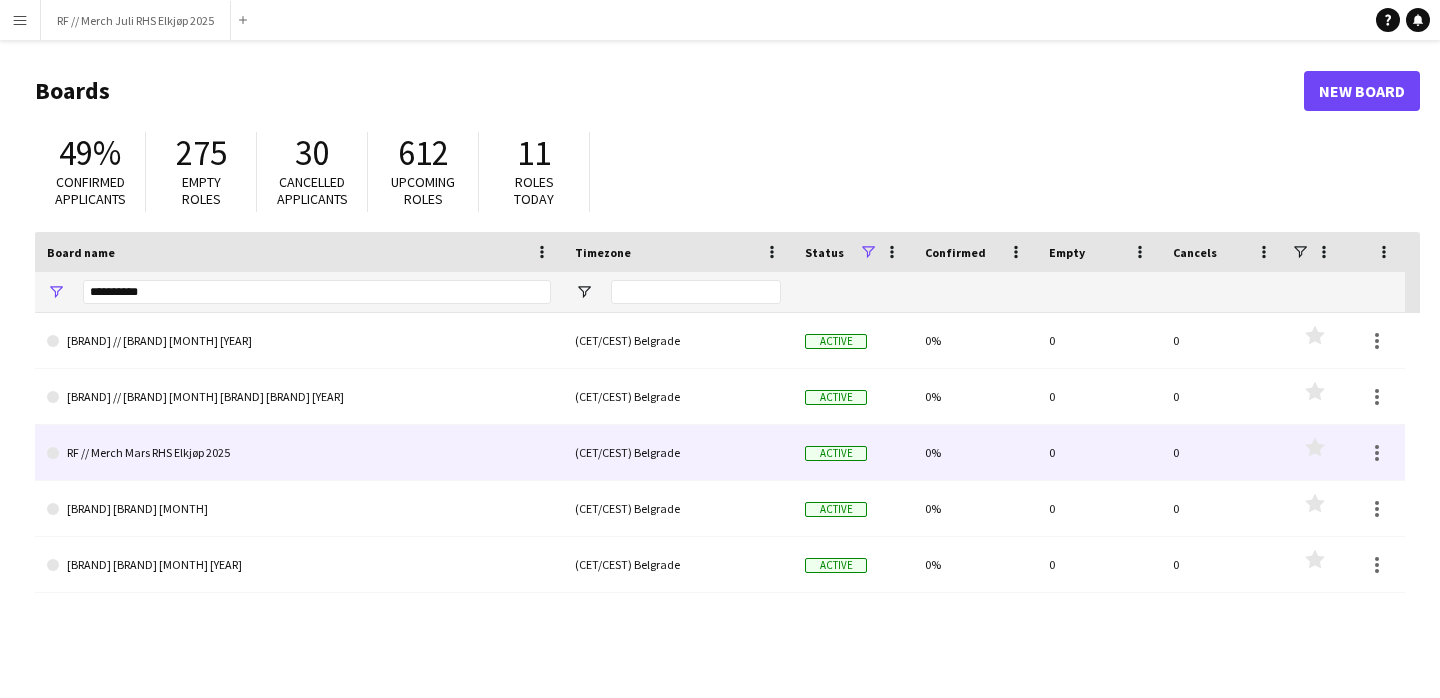 click on "RF // Merch Mars RHS Elkjøp 2025" 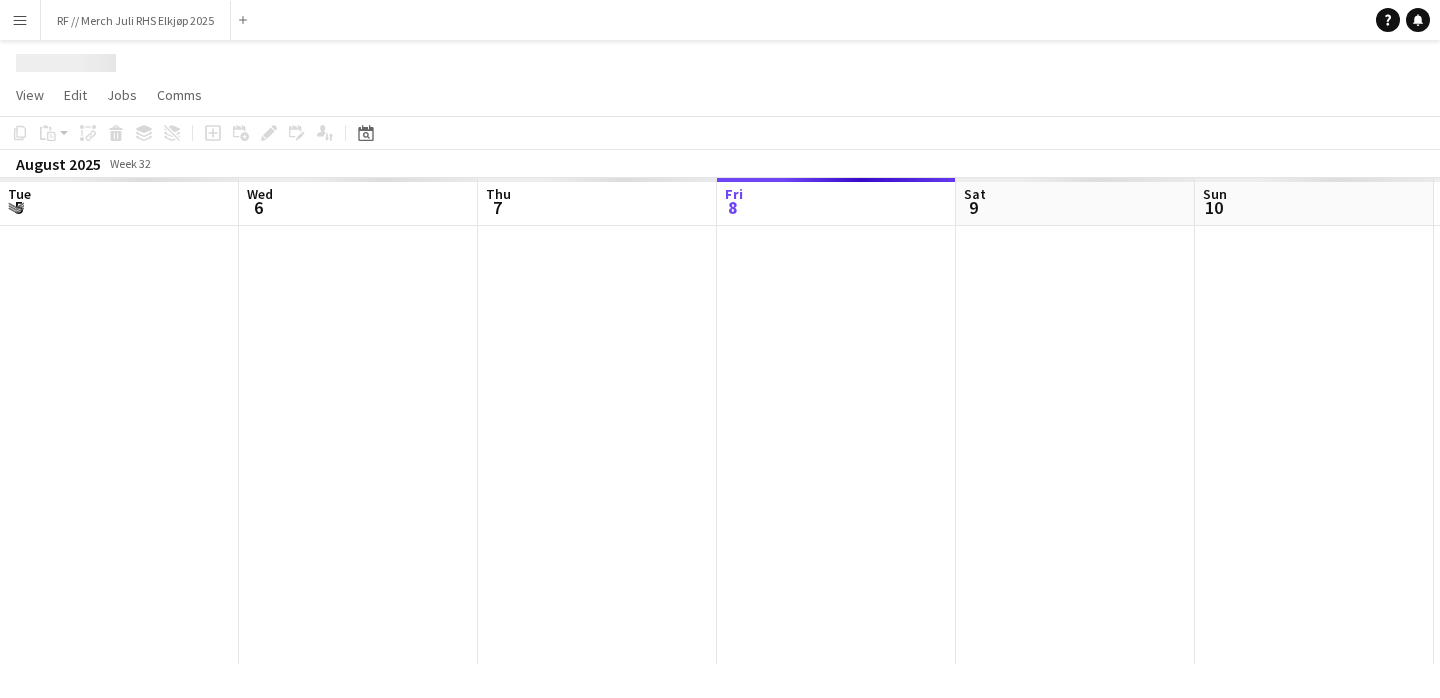 scroll, scrollTop: 0, scrollLeft: 478, axis: horizontal 